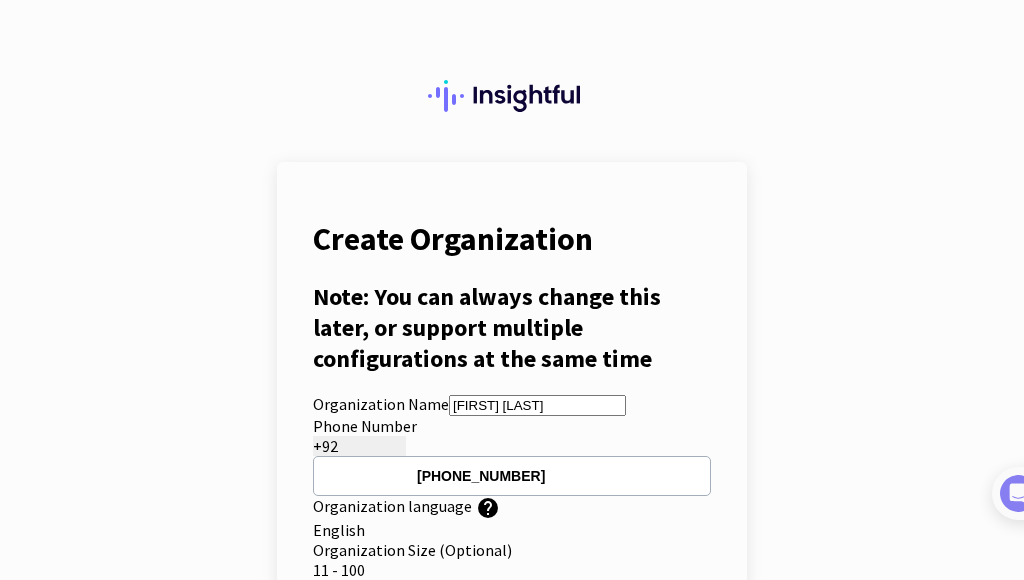 scroll, scrollTop: 0, scrollLeft: 0, axis: both 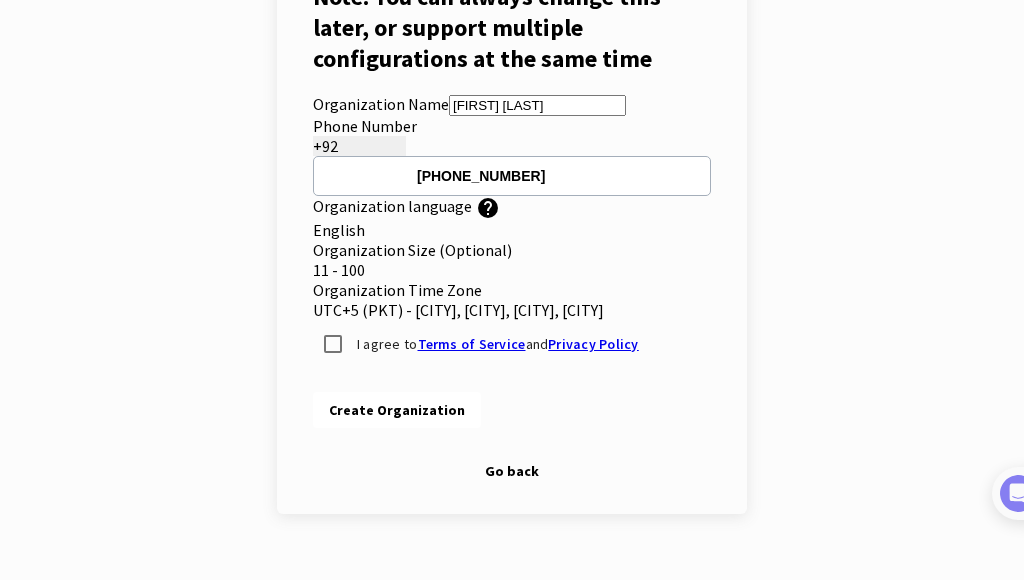 click on "UTC+5 (PKT) - [CITY], [CITY], [CITY], [CITY]" at bounding box center (512, 310) 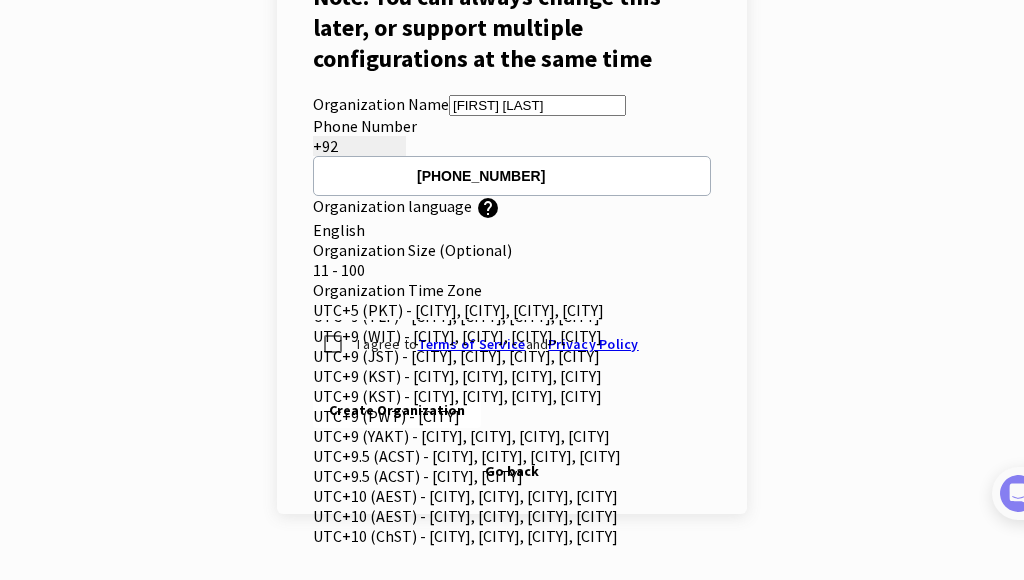 scroll, scrollTop: 9022, scrollLeft: 0, axis: vertical 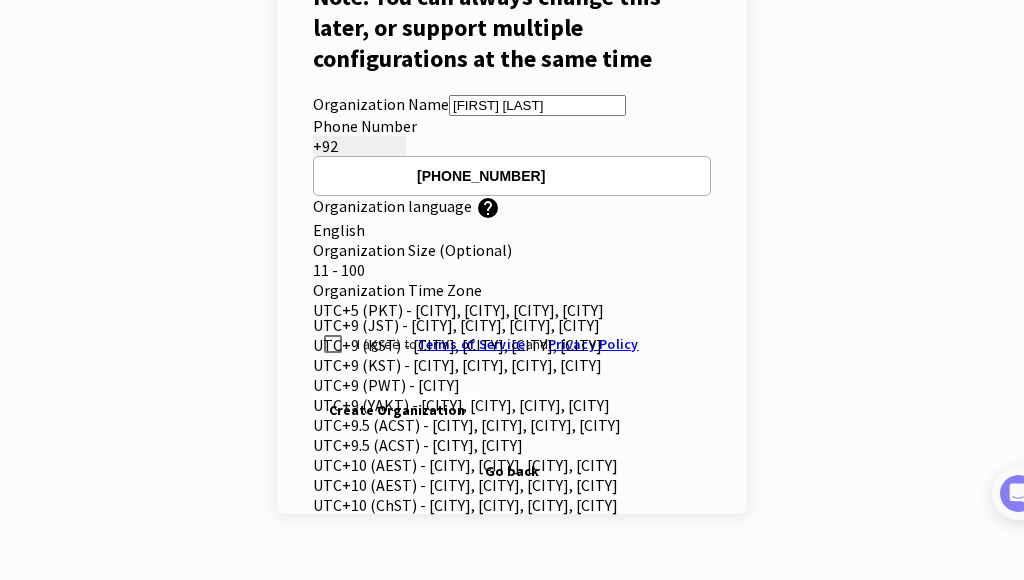 click on "Create Organization  Note: You can always change this later, or support multiple configurations at the same time  Organization Name [FIRST] [LAST] Phone Number  +[COUNTRY_CODE] [PHONE] Organization language help × English Organization Size (Optional) × 11 - 100 Organization Time Zone × UTC+5 (PKT) - [CITY], [CITY], [CITY], [CITY]   UTC+8 (PHT) - [CITY], [CITY], [CITY], [CITY]   UTC+8 (SGT) - [CITY], [CITY], [CITY], [CITY]   UTC+8 (TWT) - [CITY], [CITY], [CITY], [CITY]   UTC+8 (ULAT) - [CITY], [CITY], [CITY], [CITY]   UTC+8.75 (ACWST) - [CITY]   UTC+9 (TLT) - [CITY], [CITY], [CITY], [CITY]   UTC+9 (WIT) - [CITY], [CITY], [CITY], [CITY]   UTC+9 (JST) - [CITY], [CITY], [CITY], [CITY]   UTC+9 (KST) - [CITY], [CITY], [CITY], [CITY]   UTC+9 (KST) - [CITY], [CITY], [CITY], [CITY]   UTC+9 (PWT) - [CITY]   UTC+9 (YAKT) - [CITY], [CITY], [CITY], [CITY]   UTC+9.5 (ACST) - [CITY], [CITY], [CITY], [CITY]   I agree to" at bounding box center [512, 238] 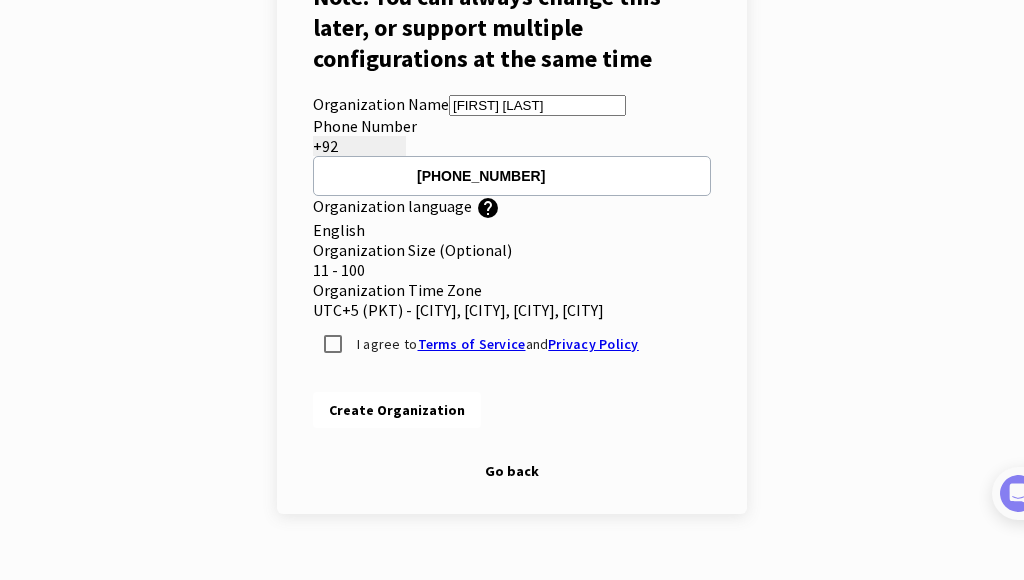 click at bounding box center [512, 311] 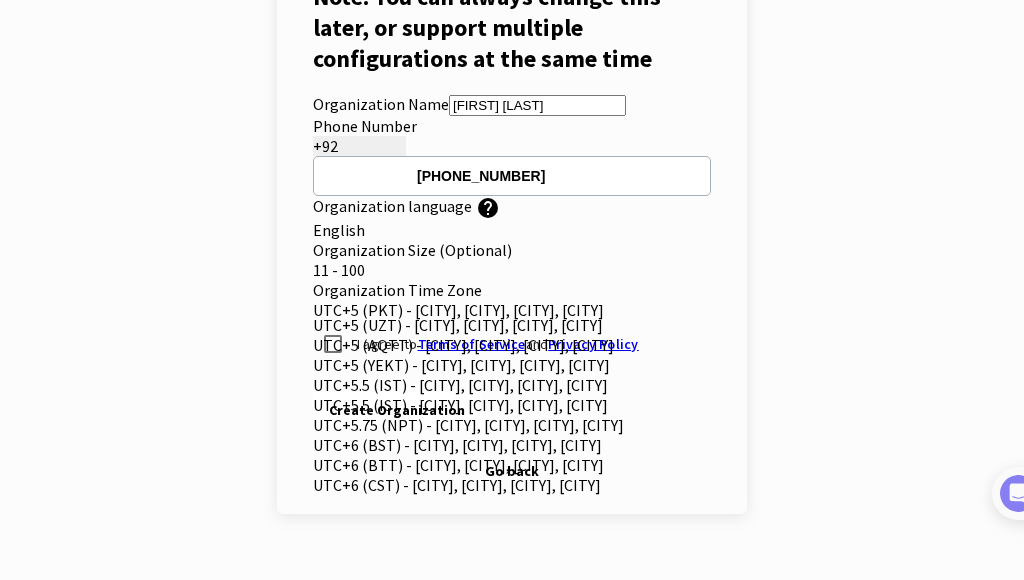click on "UTC+5.5 (IST) - [CITY], [CITY], [CITY], [CITY]" at bounding box center (512, 405) 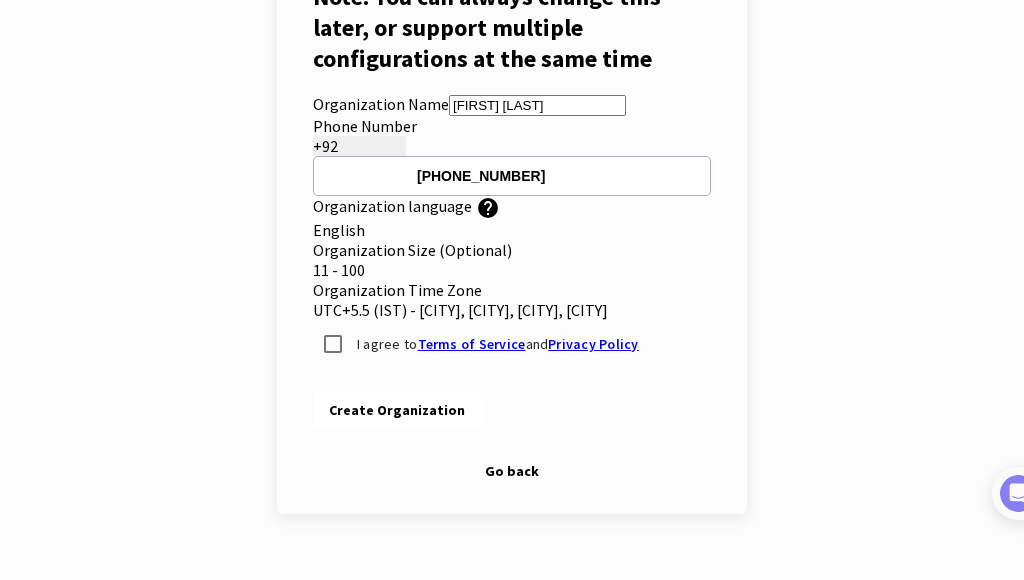 click at bounding box center [512, 311] 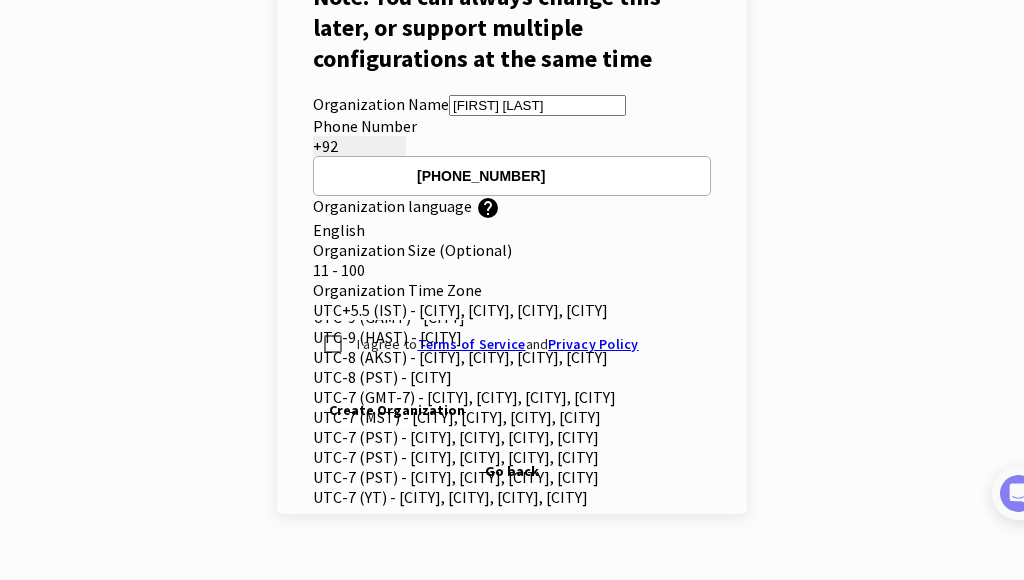 scroll, scrollTop: 0, scrollLeft: 0, axis: both 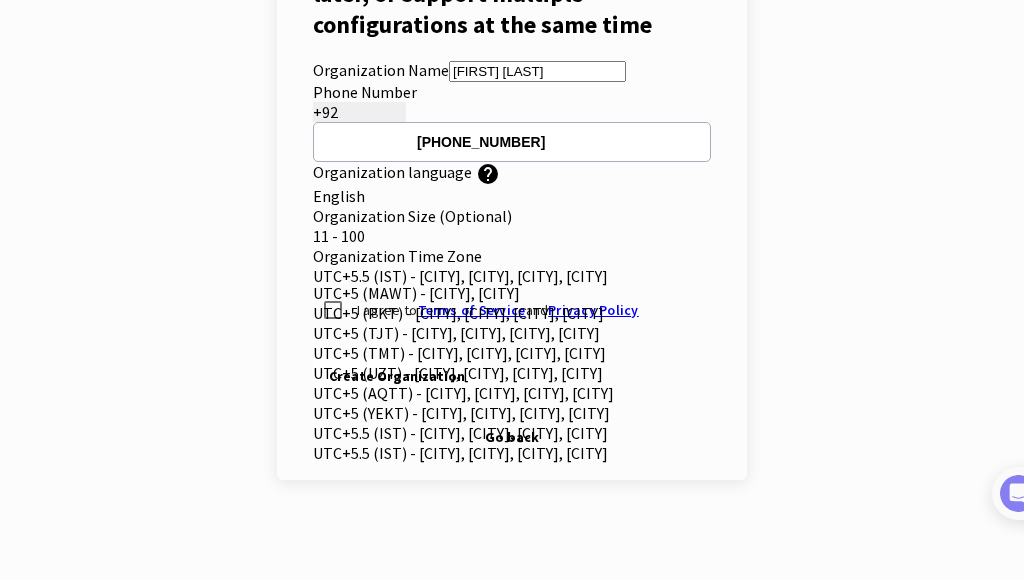 click on "UTC+5 (PKT) - [CITY], [CITY], [CITY], [CITY]" at bounding box center [512, 313] 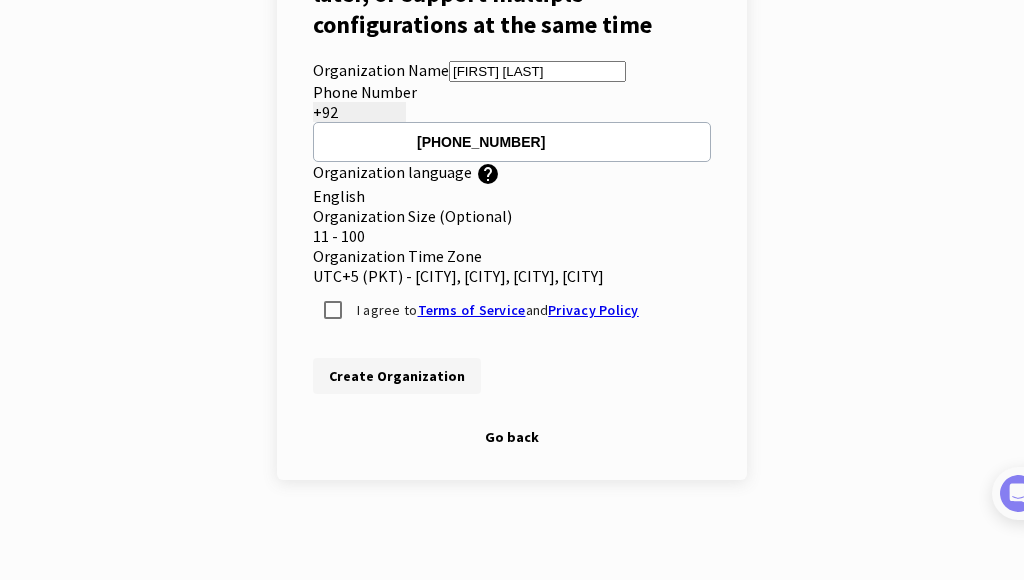 click on "Create Organization" at bounding box center (397, 376) 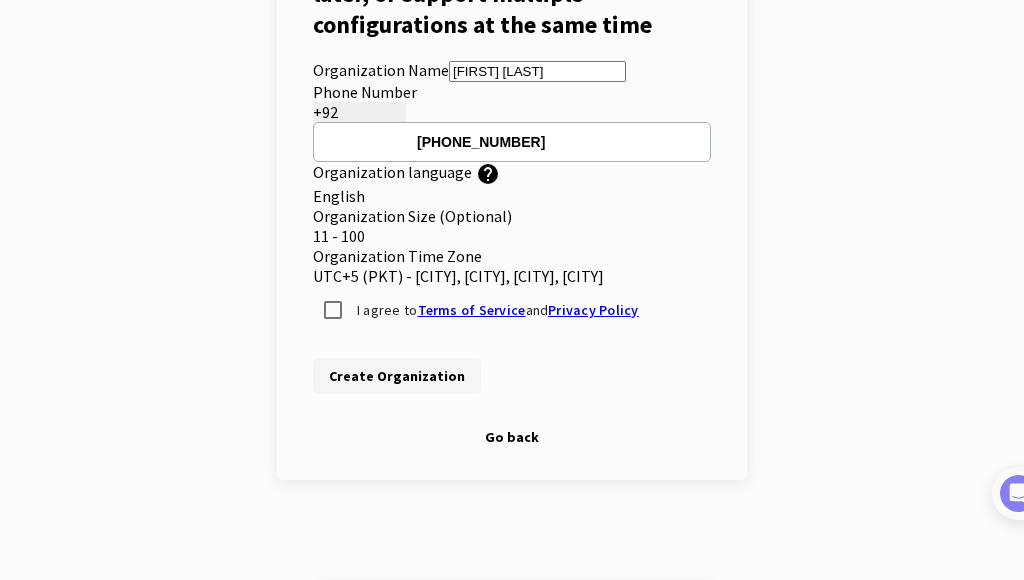 click on "Create Organization" at bounding box center (397, 376) 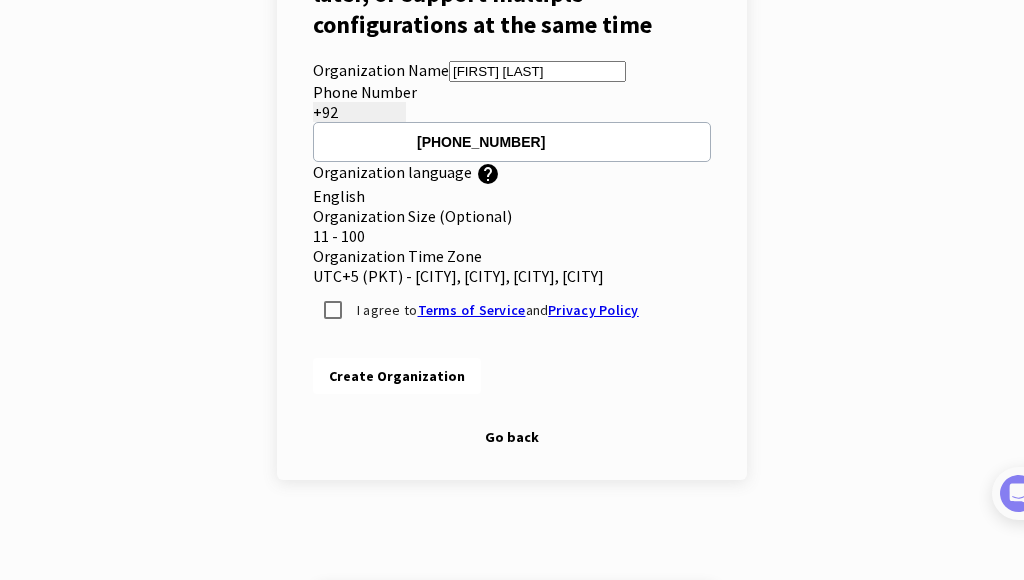 click on "Please confirm that you agree with Terms of Service" at bounding box center (509, 627) 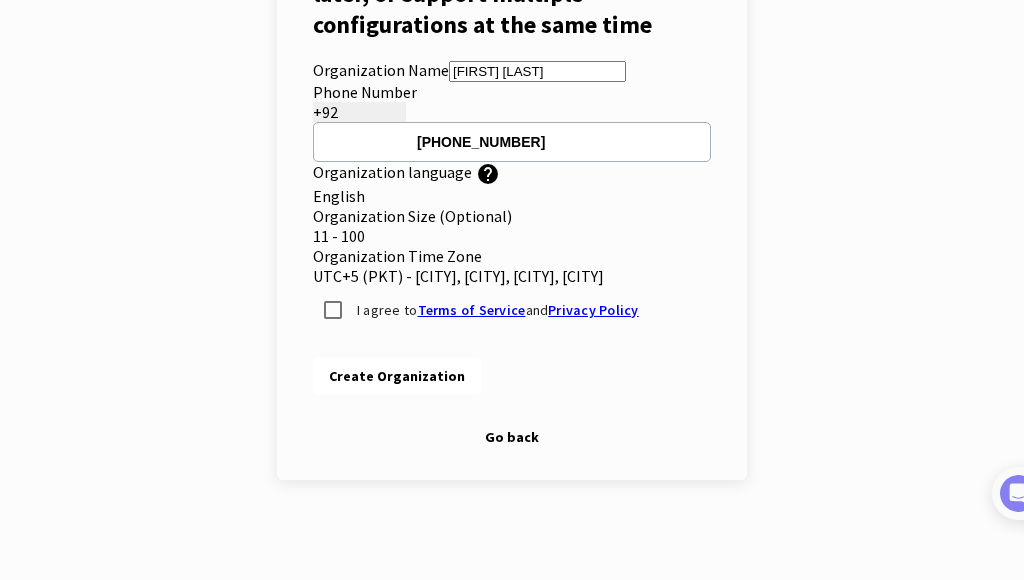 click at bounding box center [711, 276] 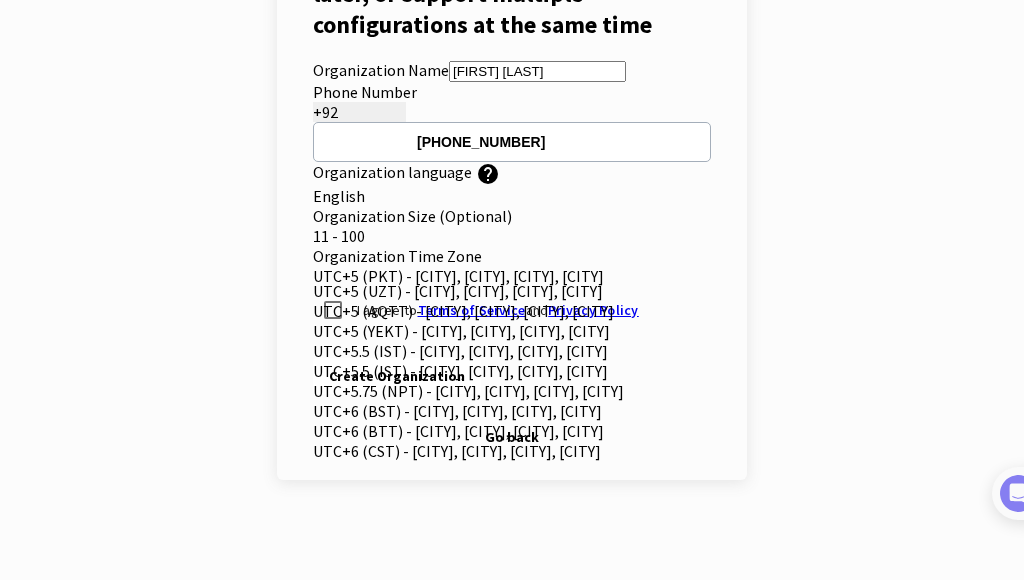 click at bounding box center (711, 276) 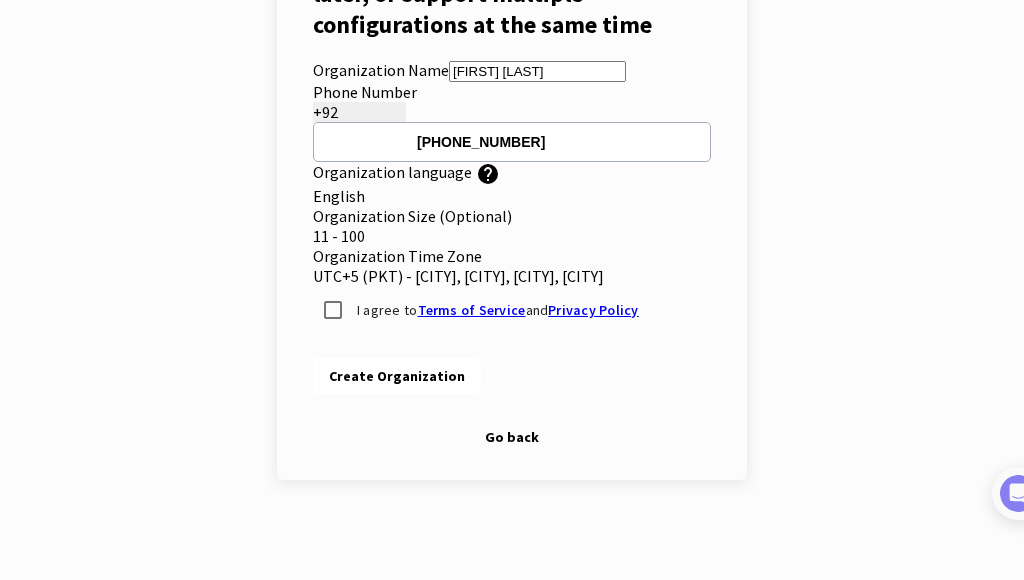 click at bounding box center (512, 277) 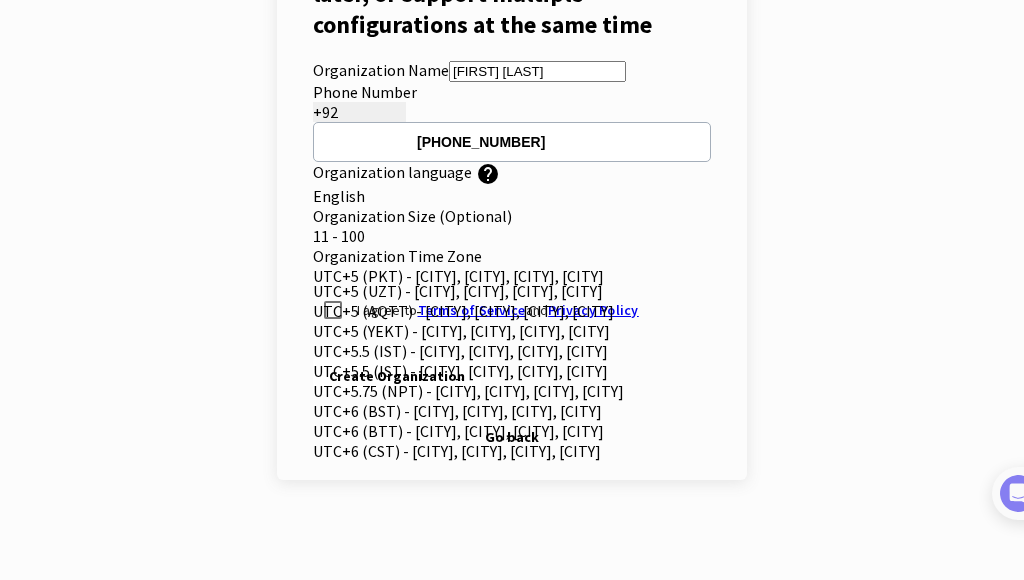 click at bounding box center (512, 277) 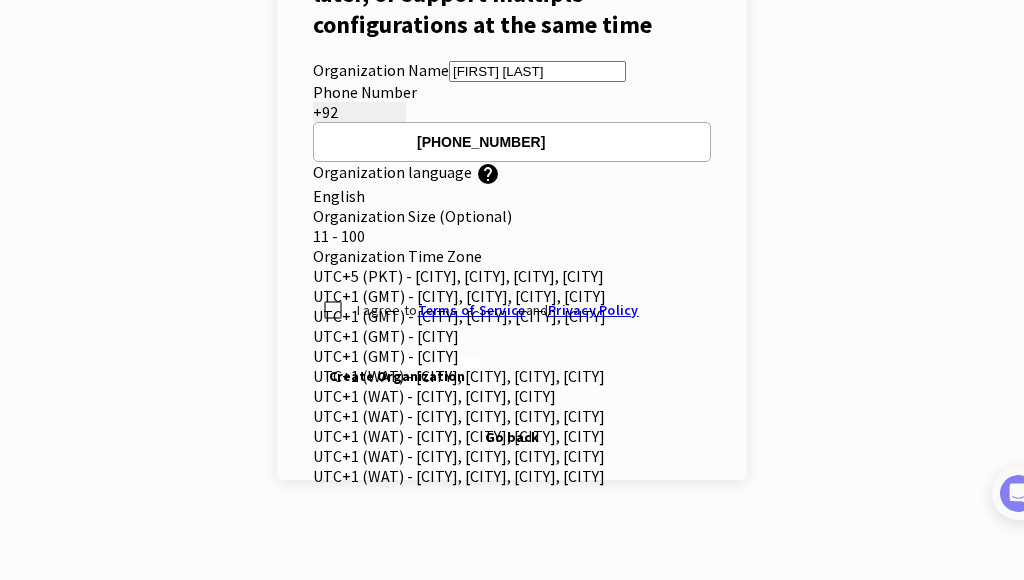scroll, scrollTop: 3622, scrollLeft: 0, axis: vertical 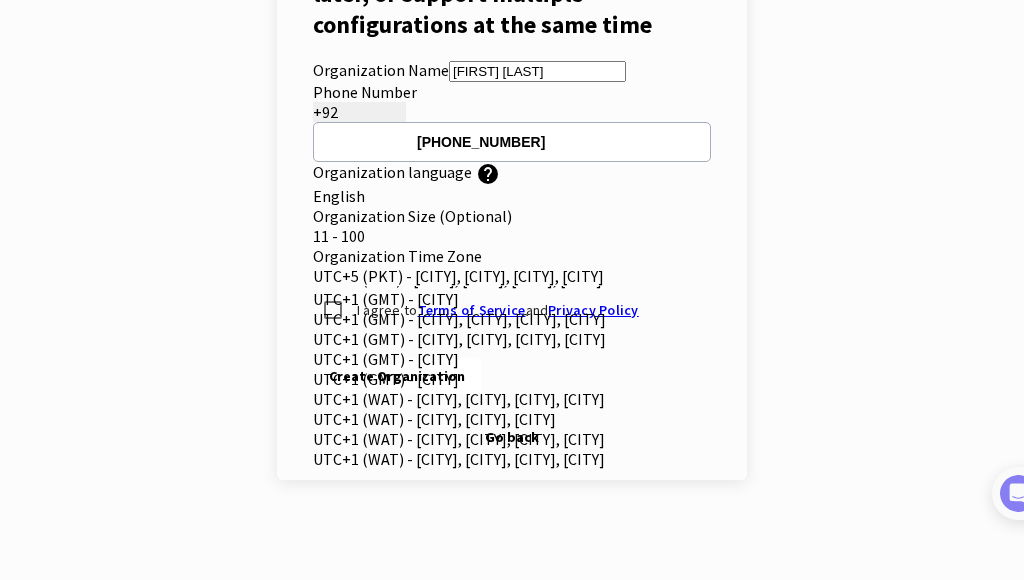 click on "Create Organization  Note: You can always change this later, or support multiple configurations at the same time  Organization Name [FIRST] [LAST] Phone Number  +92  [PHONE] Organization language help × English Organization Size (Optional) × 11 - 100 Organization Time Zone × UTC+5 (PKT) - [CITY], [CITY], [CITY], [CITY]  UTC+0 (GMT) - [CITY], [CITY], [CITY], [CITY]   UTC+0 (GMT) - [CITY], [CITY], [CITY], [CITY]   UTC+0 (GMT) - [CITY], [CITY], [CITY], [CITY]   UTC+0 (GMT) - [CITY], [CITY], [CITY], [CITY]   UTC+0 (GMT) - [CITY]   UTC+0 (GMT) - [CITY], [CITY], [CITY], [CITY]   UTC+1 (CET) - [CITY], [CITY], [CITY], [CITY]   UTC+1 (CET) - [CITY], [CITY], [CITY], [CITY]   UTC+1 (GMT) - [CITY]   UTC+1 (GMT) - [CITY], [CITY], [CITY], [CITY]   UTC+1 (GMT) - [CITY], [CITY], [CITY], [CITY]   UTC+1 (GMT) - [CITY]   UTC+1 (GMT) - [CITY]   UTC+1 (WAT) - [CITY], [CITY], [CITY], [CITY]   I agree to   and" at bounding box center (512, 204) 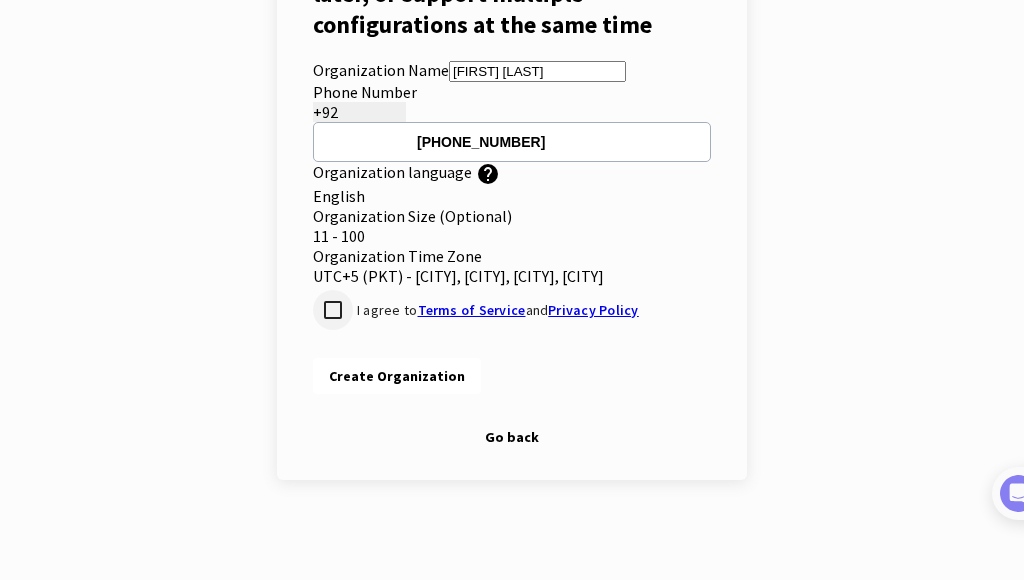 click at bounding box center [333, 310] 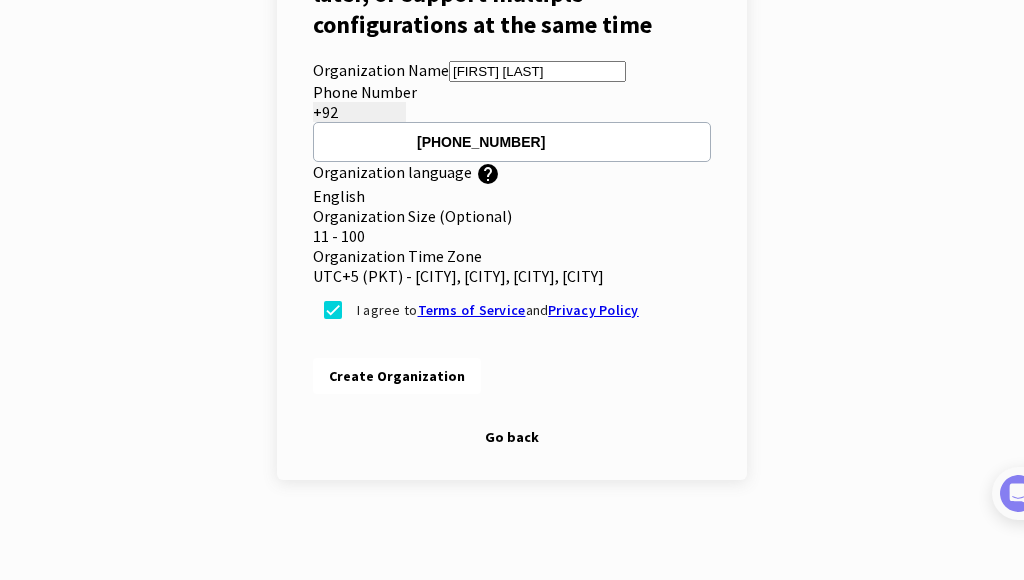 click at bounding box center [397, 376] 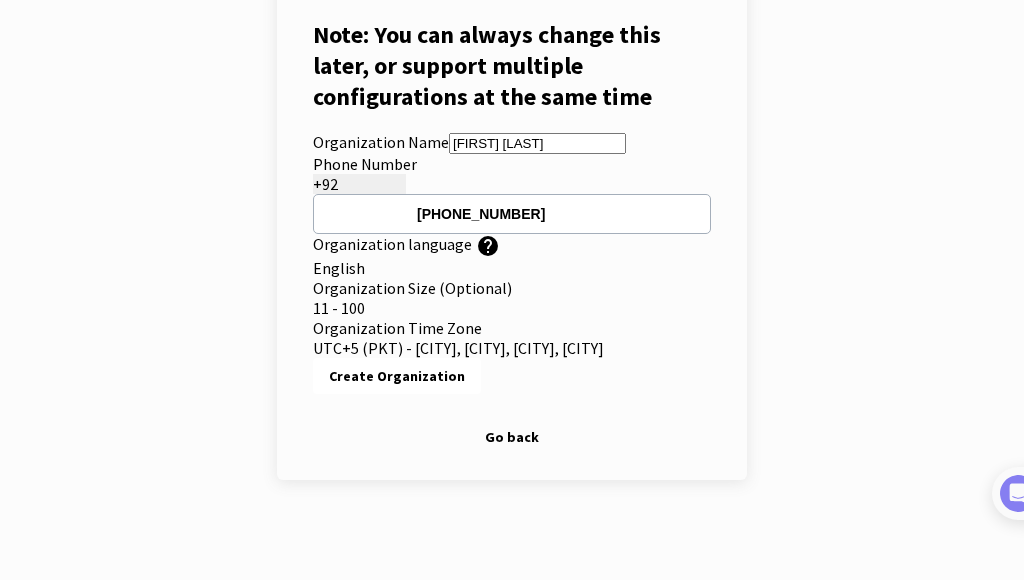 scroll, scrollTop: 388, scrollLeft: 0, axis: vertical 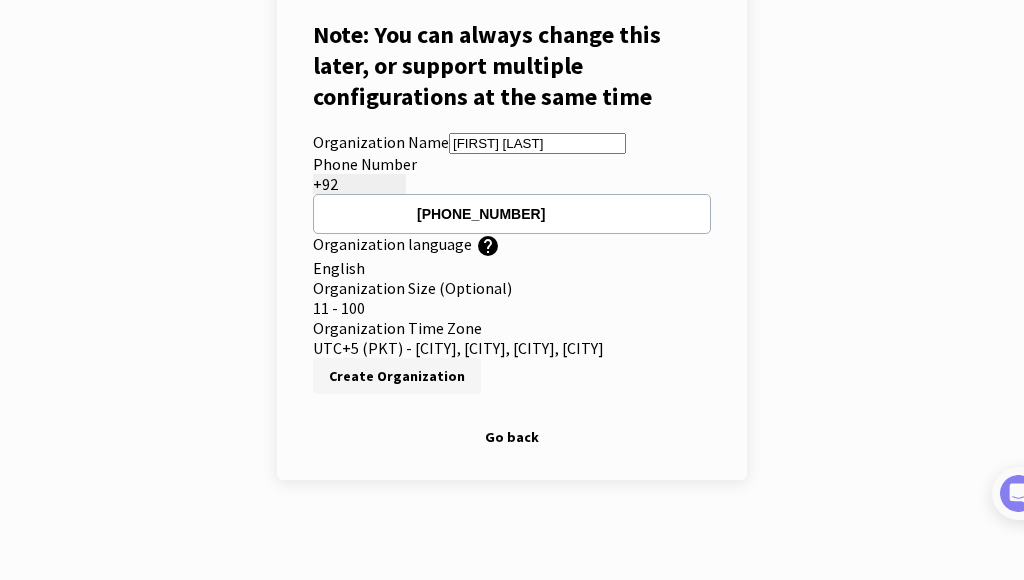 click at bounding box center (397, 376) 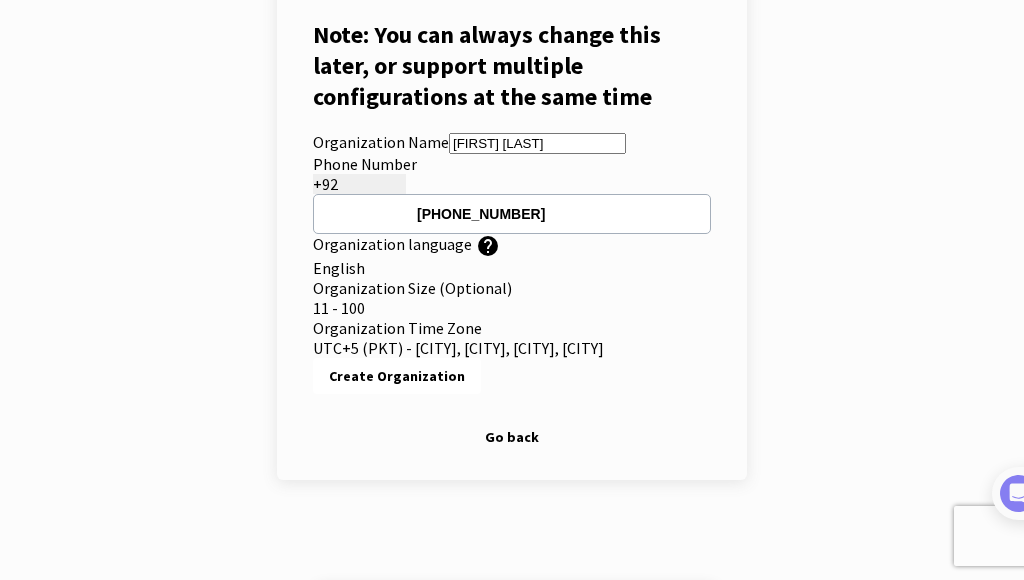 click at bounding box center [676, 618] 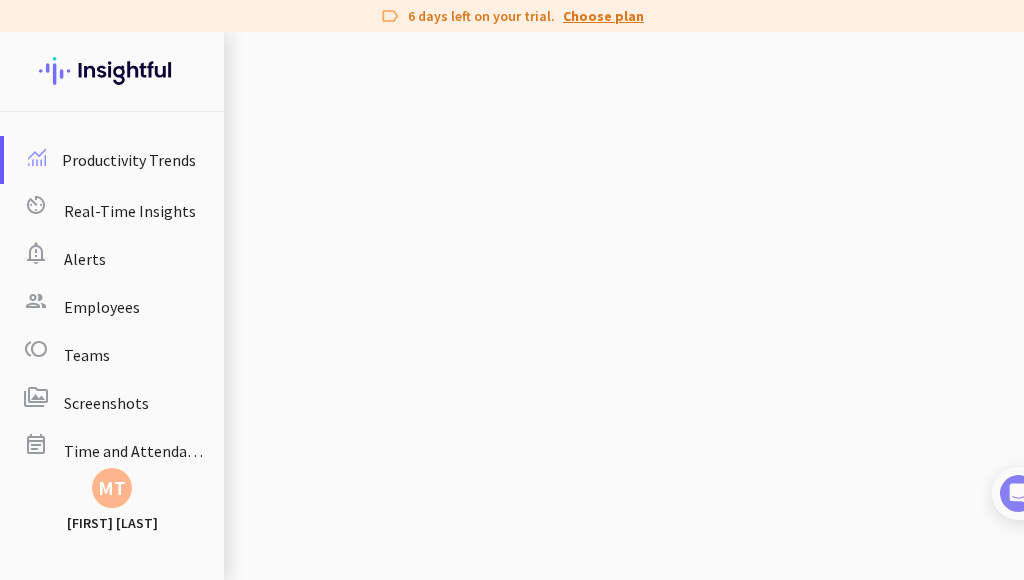 scroll, scrollTop: 0, scrollLeft: 0, axis: both 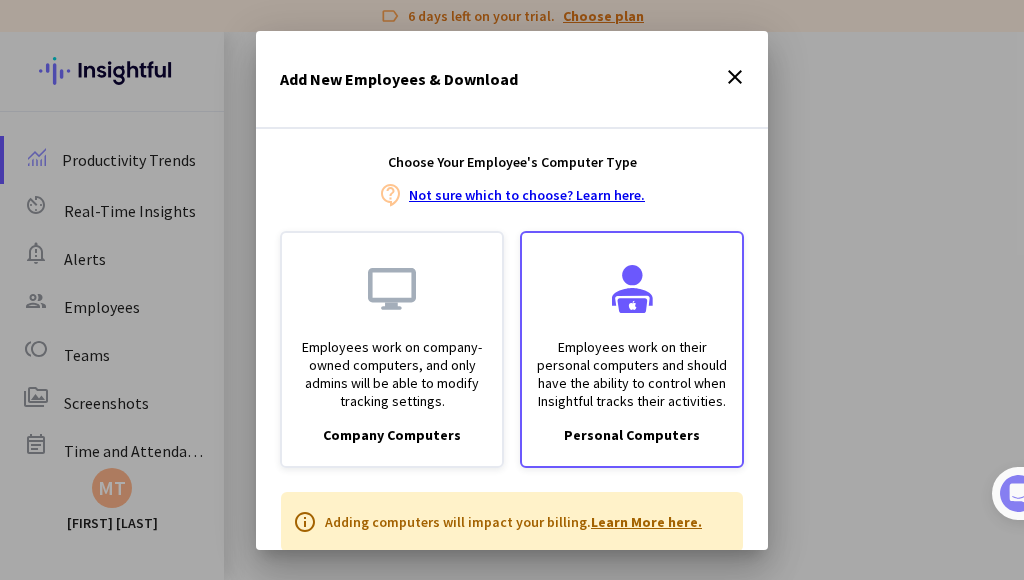 click on "Employees work on their personal computers and should have the ability to control when Insightful tracks their activities." at bounding box center (392, 374) 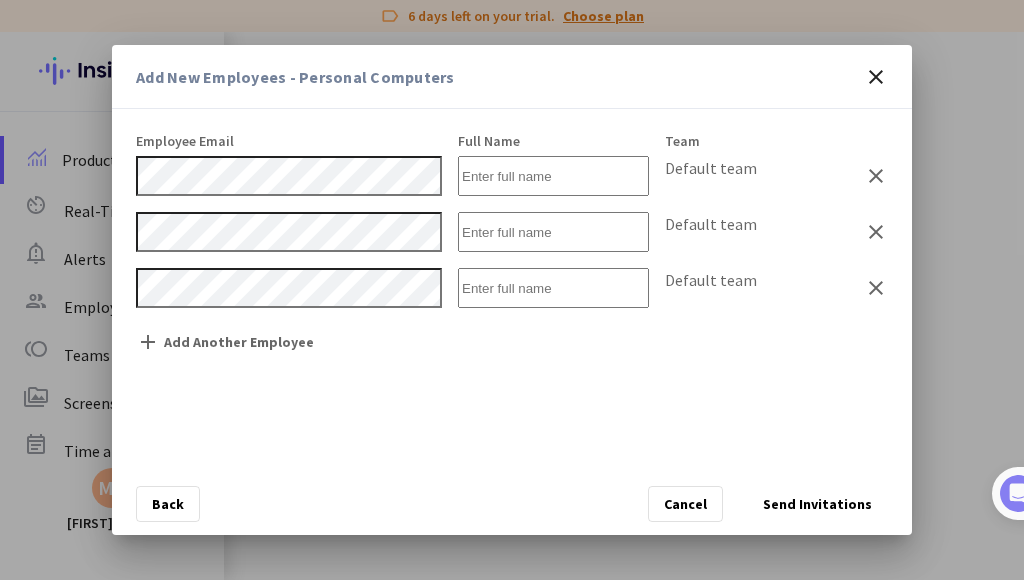 click at bounding box center (760, 168) 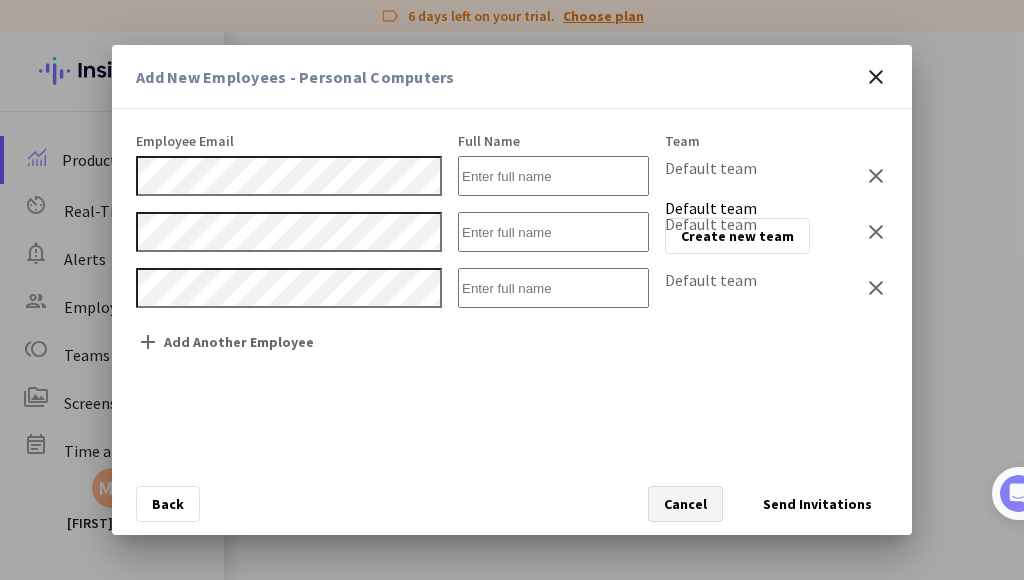click at bounding box center (685, 504) 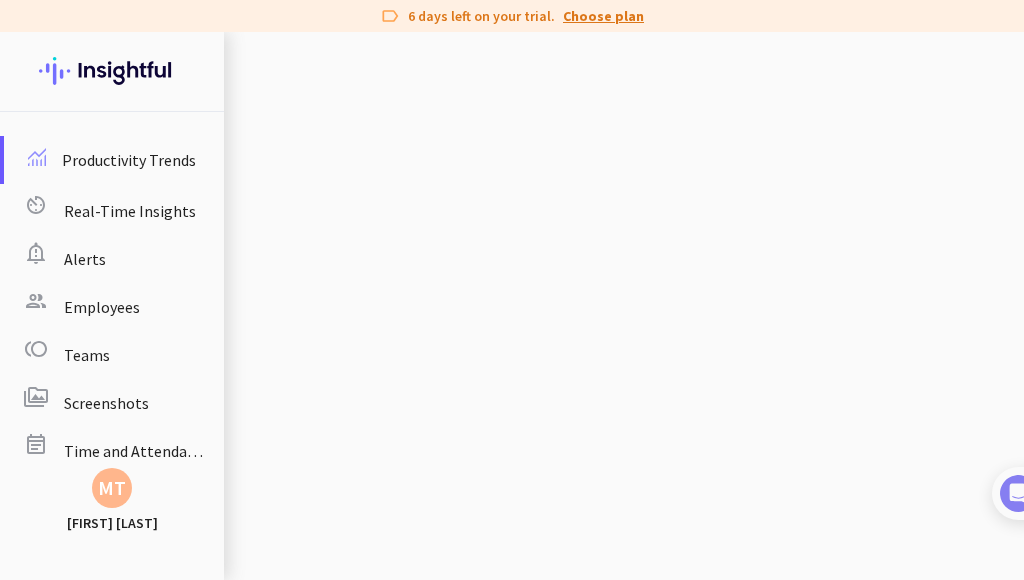 scroll, scrollTop: 52, scrollLeft: 0, axis: vertical 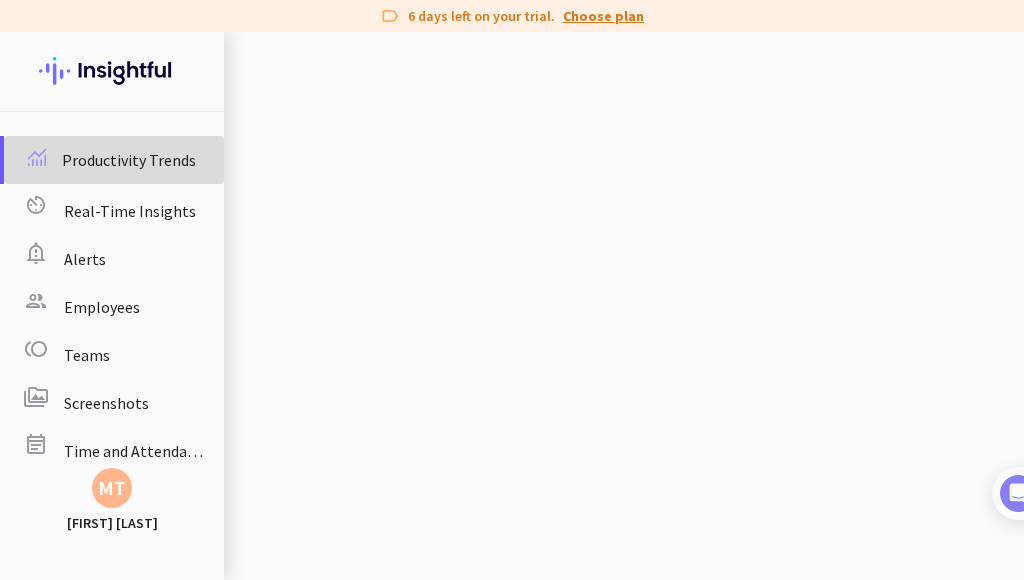 click on "Productivity Trends" at bounding box center [129, 160] 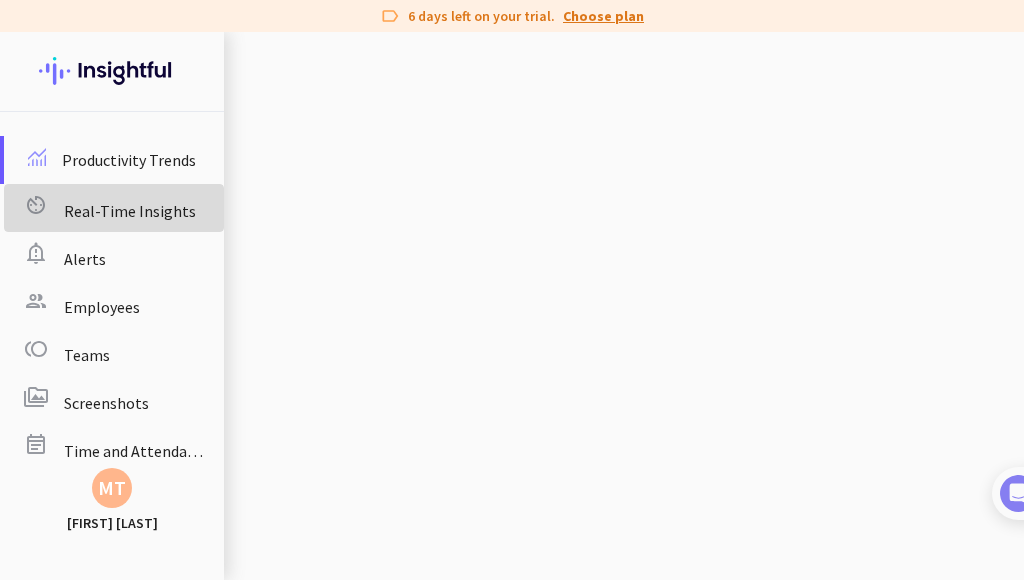 click on "Real-Time Insights" at bounding box center [130, 211] 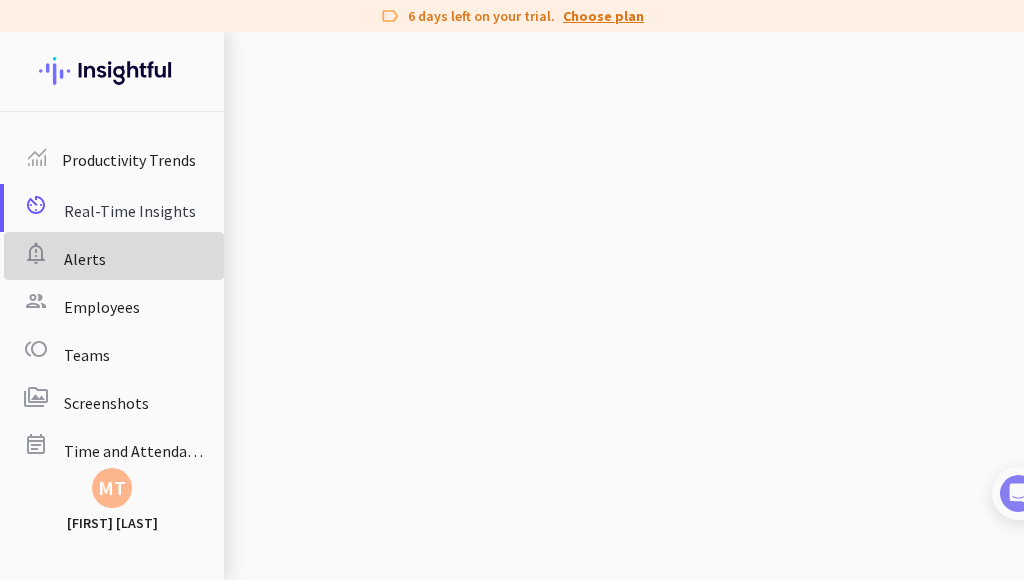 click on "notification_important  Alerts" at bounding box center (63, 259) 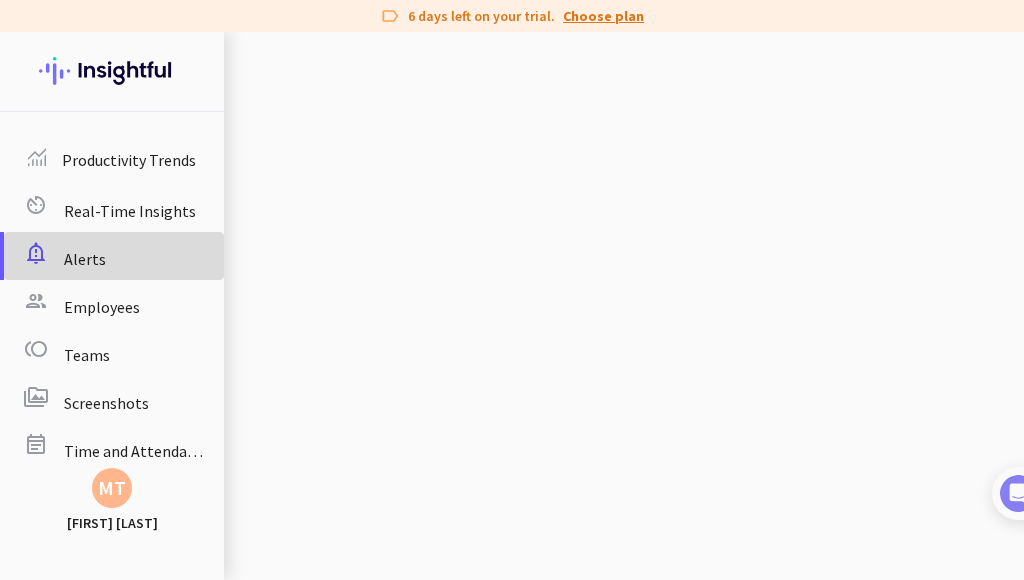 scroll, scrollTop: 0, scrollLeft: 0, axis: both 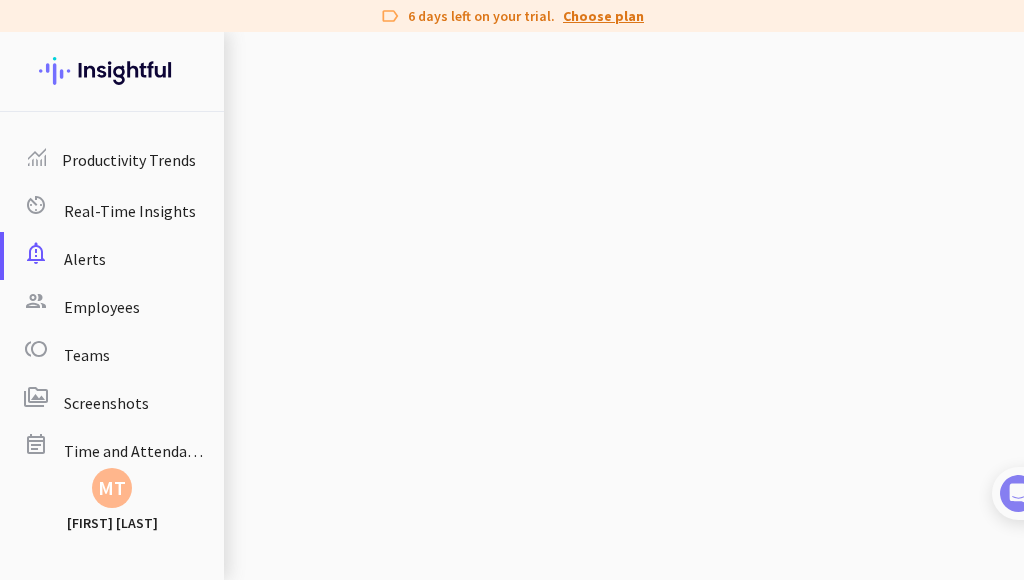 click on "Compare to" at bounding box center (186, 766) 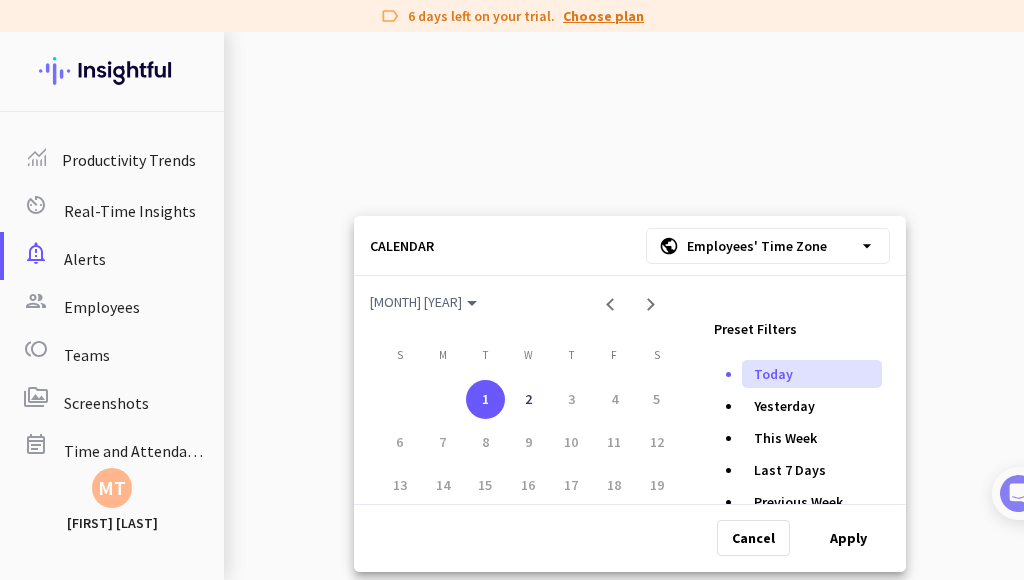 click at bounding box center (512, 290) 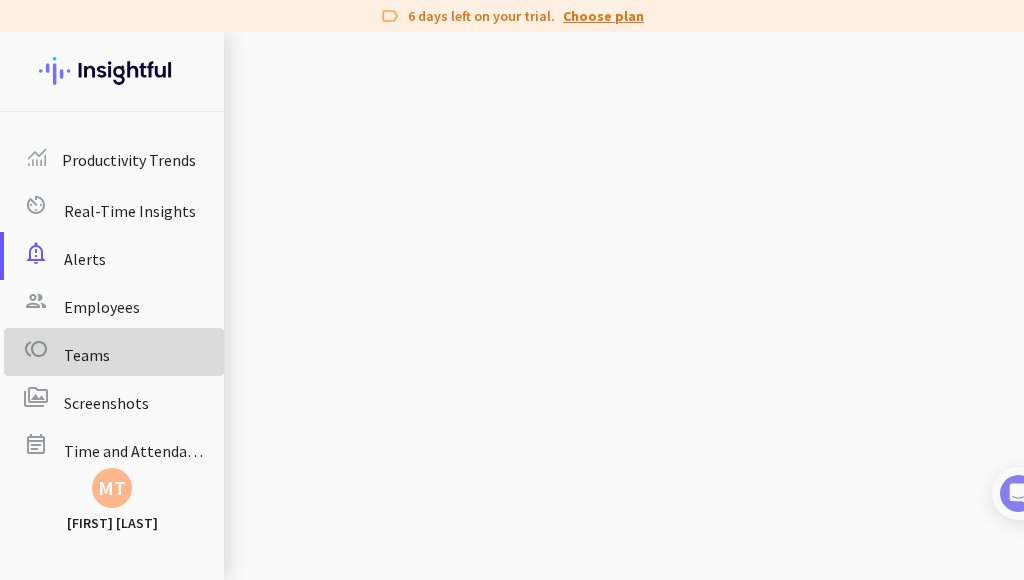 click on "Teams" at bounding box center (87, 355) 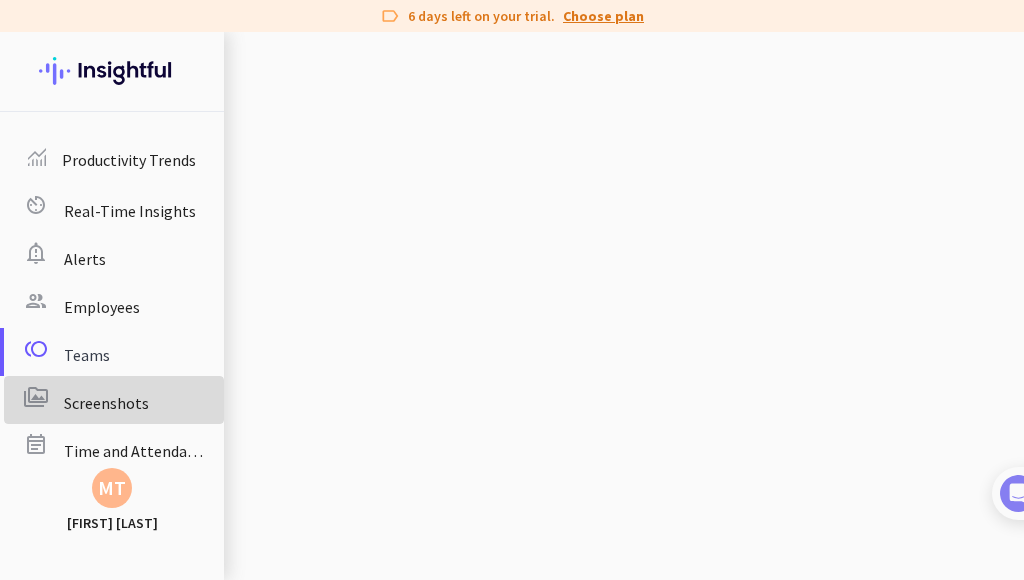 click on "Screenshots" at bounding box center (106, 403) 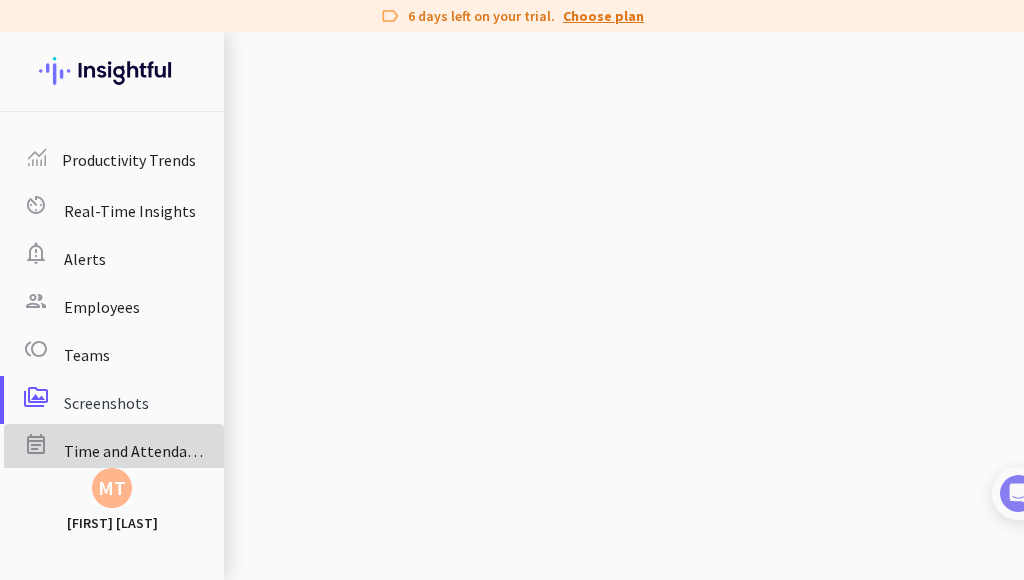 click on "Time and Attendance" at bounding box center [137, 451] 